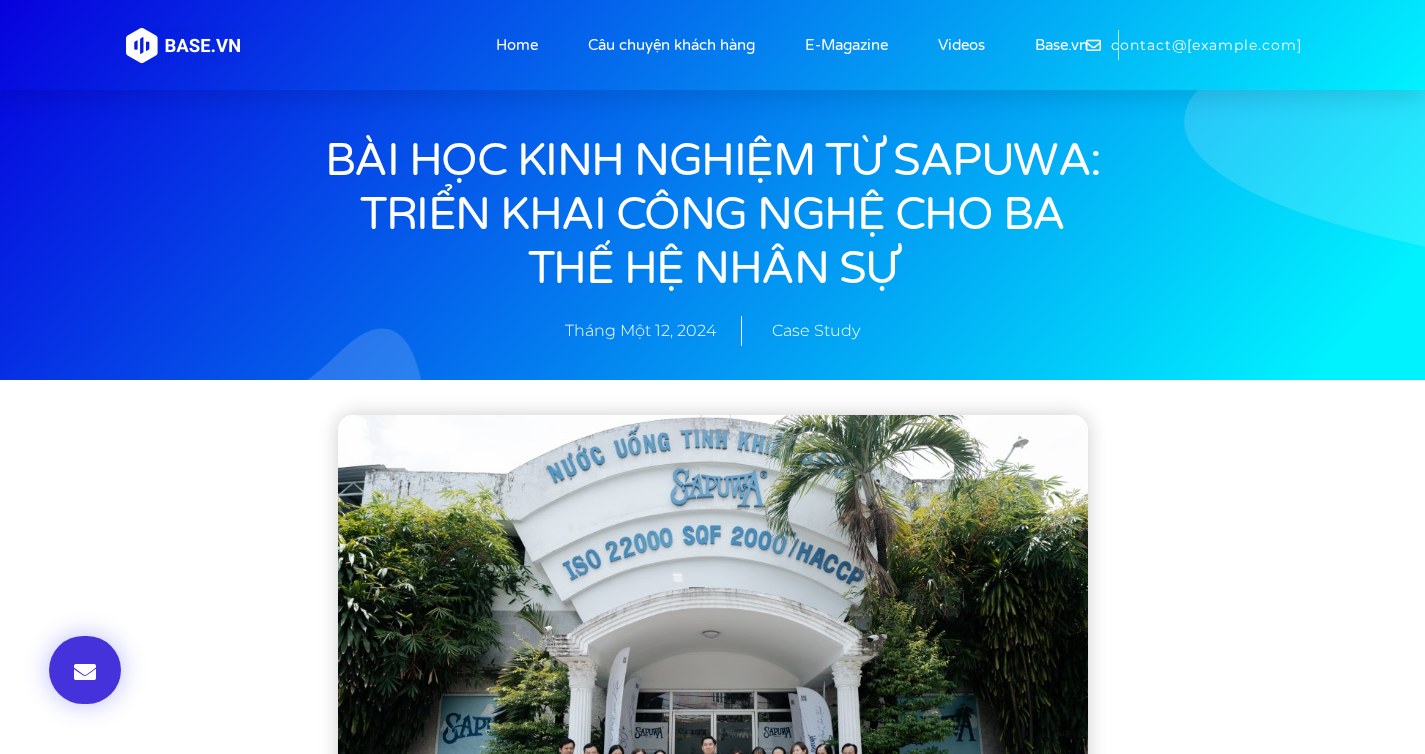 scroll, scrollTop: 687, scrollLeft: 0, axis: vertical 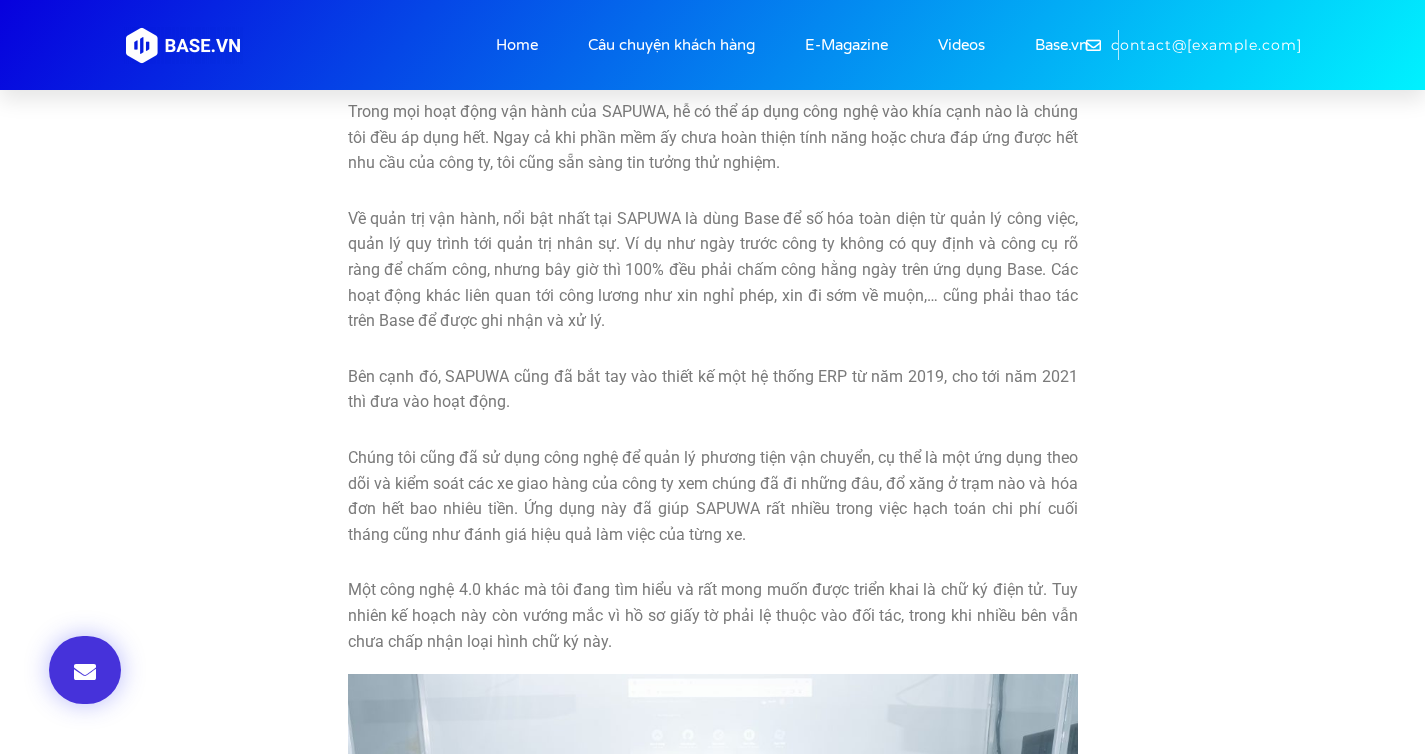 click on "Về quản trị vận hành, nổi bật nhất tại SAPUWA là dùng Base để số hóa toàn diện từ quản lý công việc, quản lý quy trình tới quản trị nhân sự. Ví dụ như ngày trước công ty không có quy định và công cụ rõ ràng để chấm công, nhưng bây giờ thì 100% đều phải chấm công hằng ngày trên ứng dụng Base. Các hoạt động khác liên quan tới công lương như xin nghỉ phép, xin đi sớm về muộn,… cũng phải thao tác trên Base để được ghi nhận và xử lý." at bounding box center (713, 269) 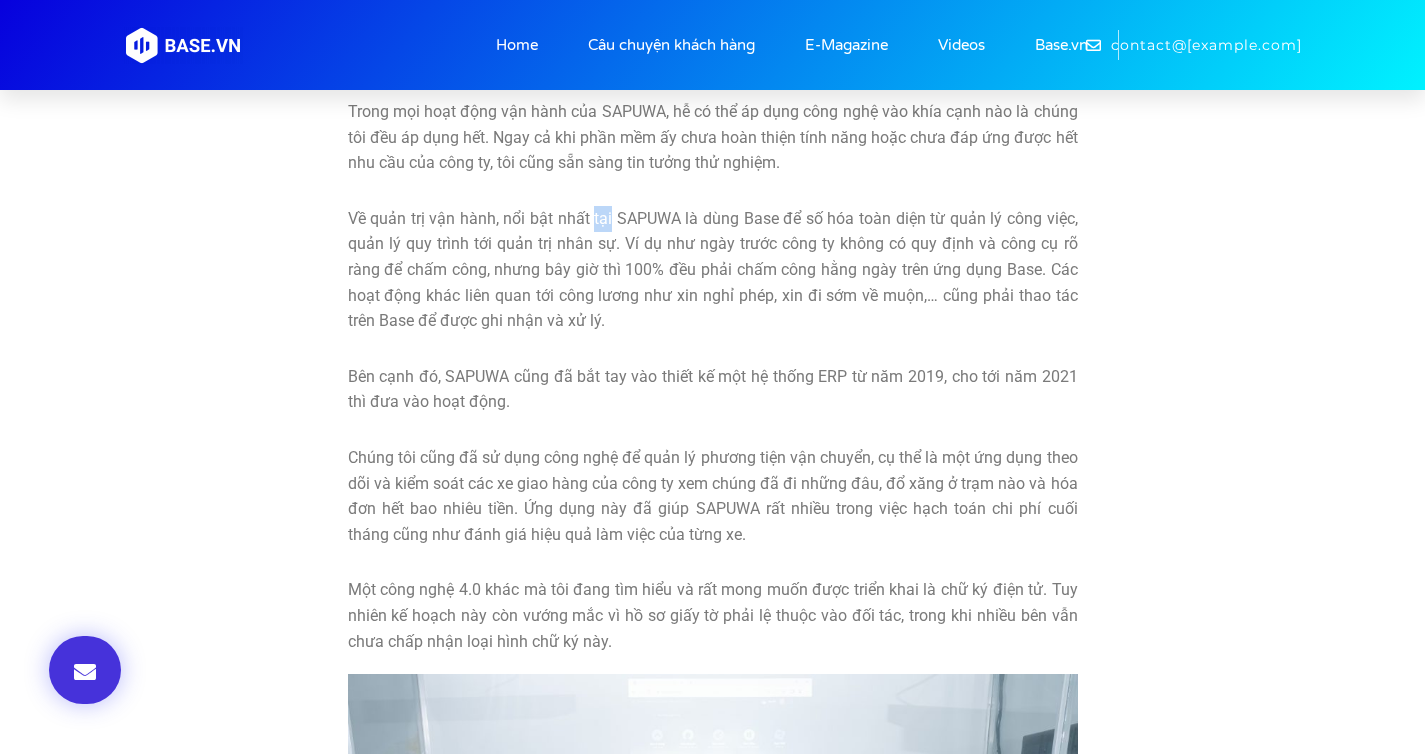 click on "Về quản trị vận hành, nổi bật nhất tại SAPUWA là dùng Base để số hóa toàn diện từ quản lý công việc, quản lý quy trình tới quản trị nhân sự. Ví dụ như ngày trước công ty không có quy định và công cụ rõ ràng để chấm công, nhưng bây giờ thì 100% đều phải chấm công hằng ngày trên ứng dụng Base. Các hoạt động khác liên quan tới công lương như xin nghỉ phép, xin đi sớm về muộn,… cũng phải thao tác trên Base để được ghi nhận và xử lý." at bounding box center [713, 269] 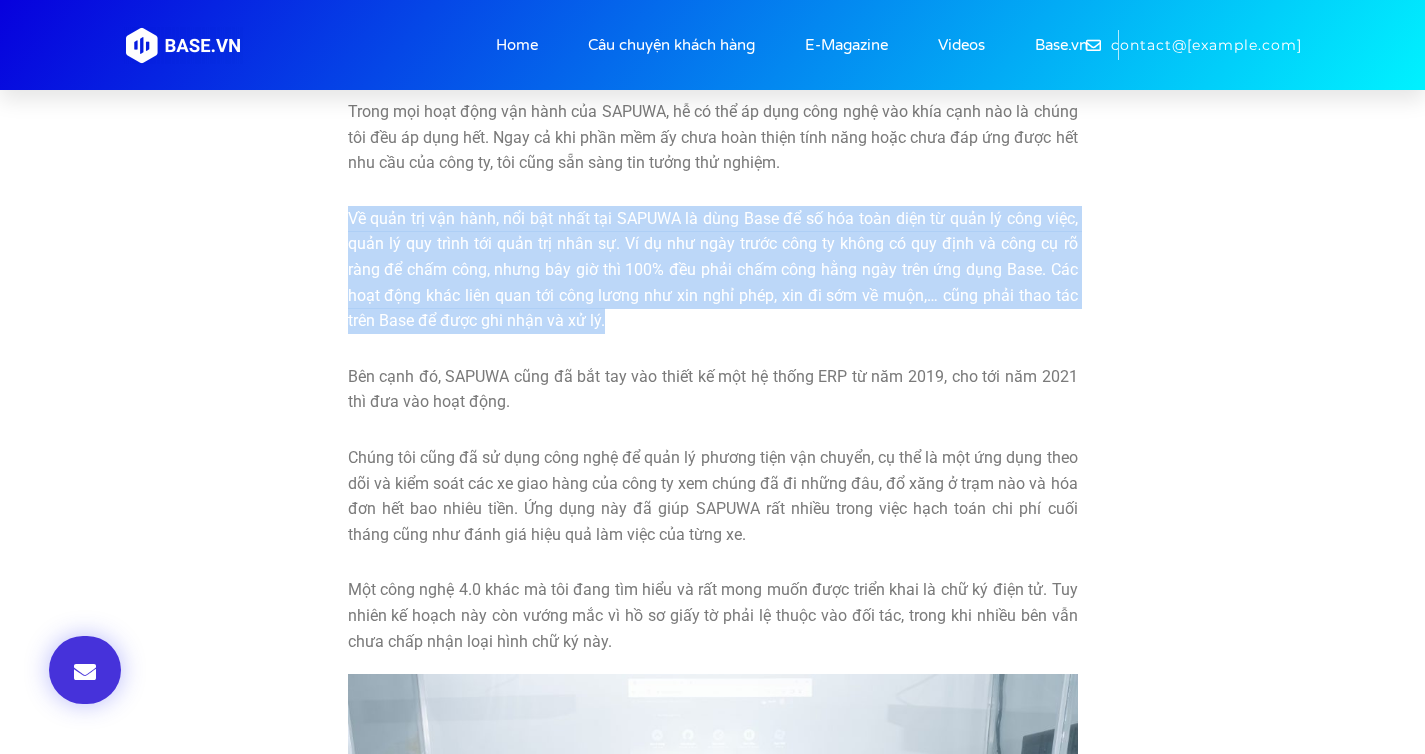 click on "Về quản trị vận hành, nổi bật nhất tại SAPUWA là dùng Base để số hóa toàn diện từ quản lý công việc, quản lý quy trình tới quản trị nhân sự. Ví dụ như ngày trước công ty không có quy định và công cụ rõ ràng để chấm công, nhưng bây giờ thì 100% đều phải chấm công hằng ngày trên ứng dụng Base. Các hoạt động khác liên quan tới công lương như xin nghỉ phép, xin đi sớm về muộn,… cũng phải thao tác trên Base để được ghi nhận và xử lý." at bounding box center (713, 269) 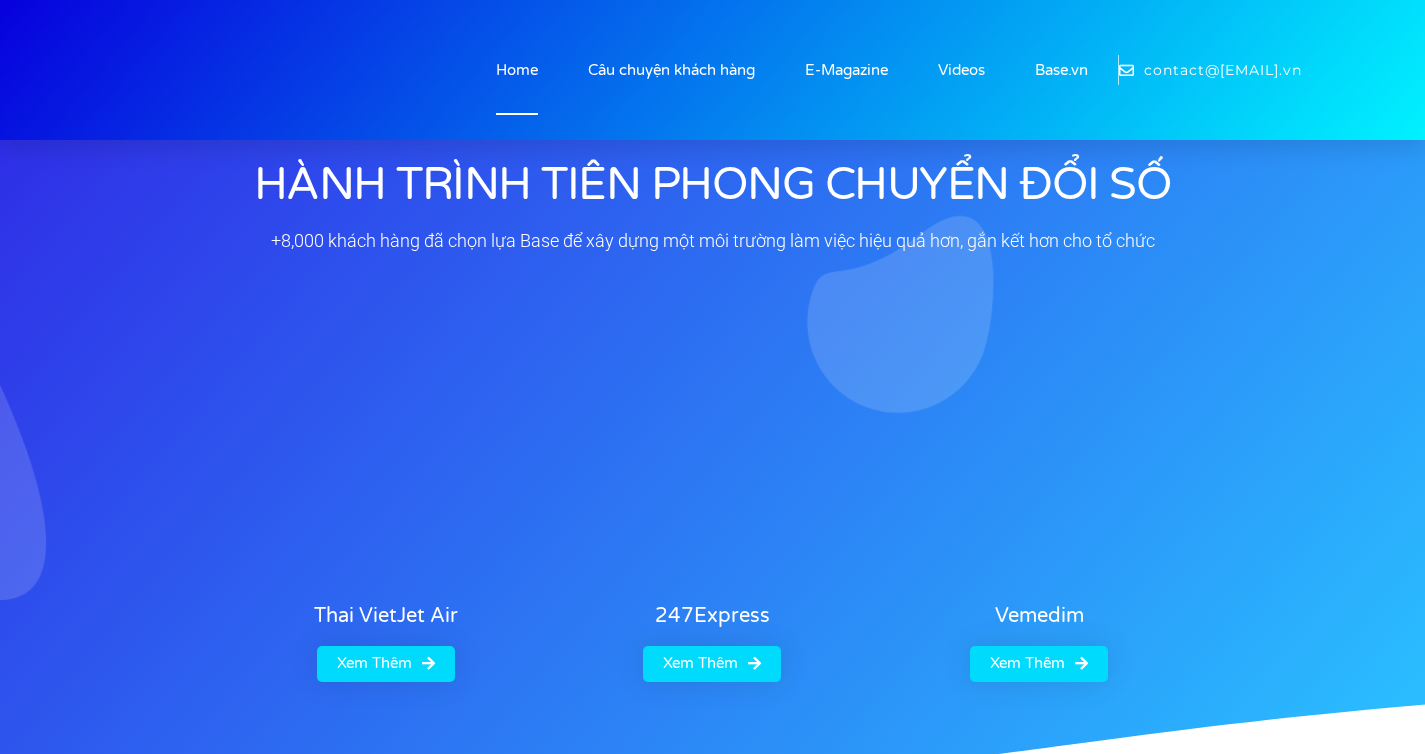 scroll, scrollTop: 0, scrollLeft: 0, axis: both 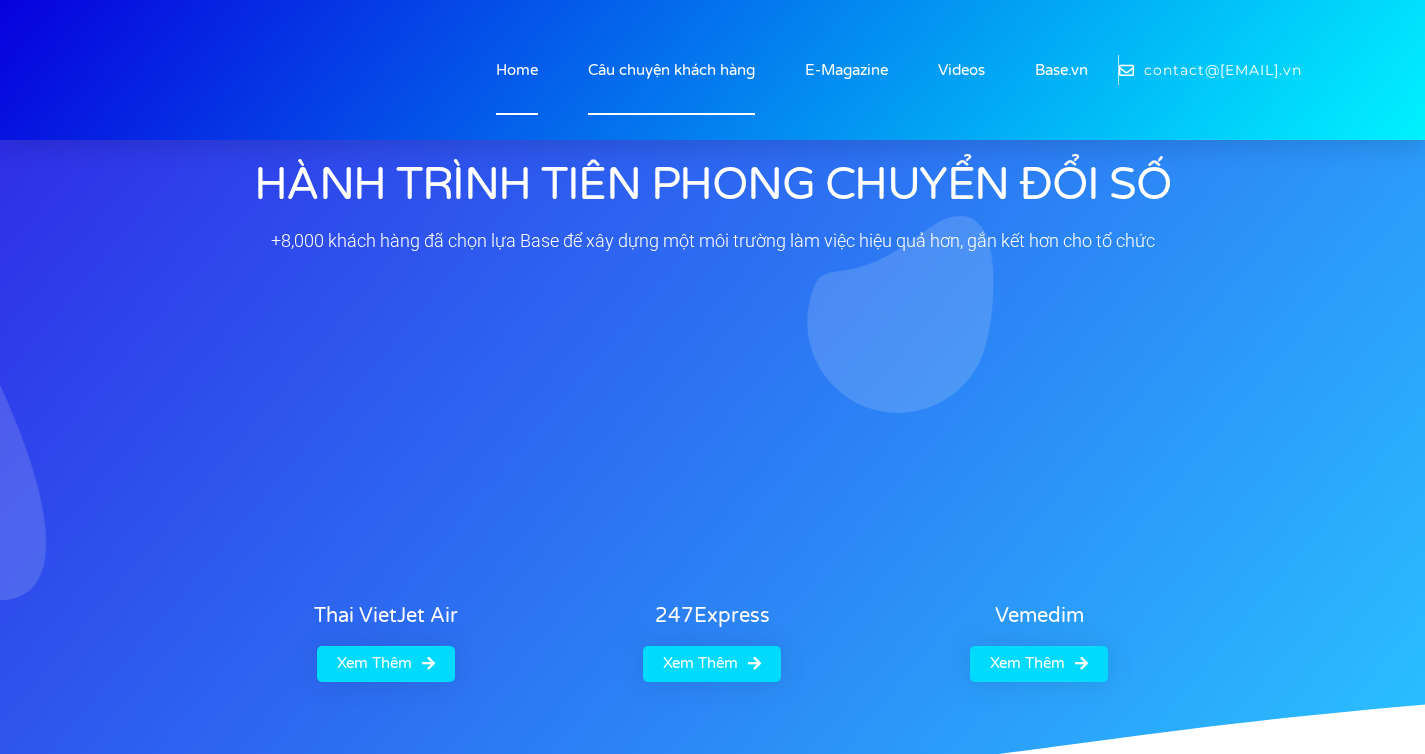 click on "Câu chuyện khách hàng" 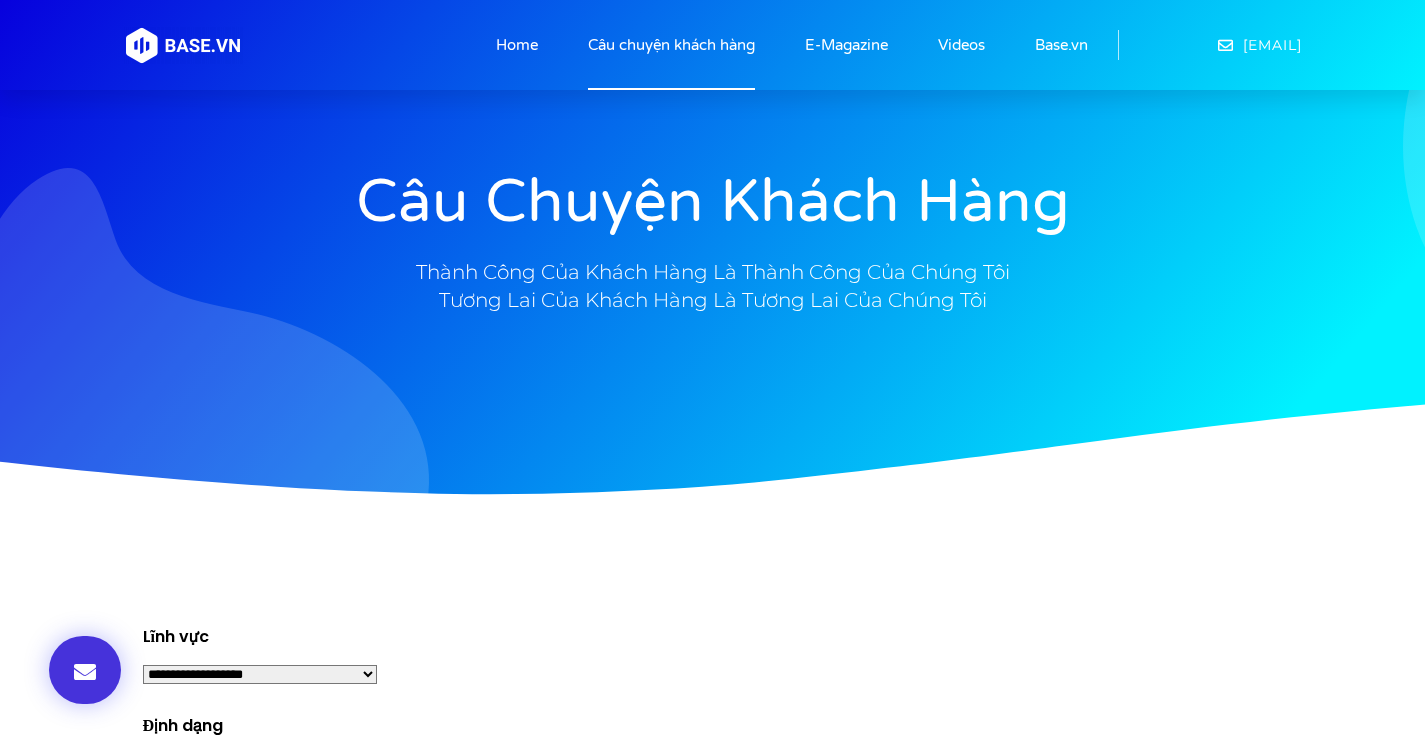scroll, scrollTop: 0, scrollLeft: 0, axis: both 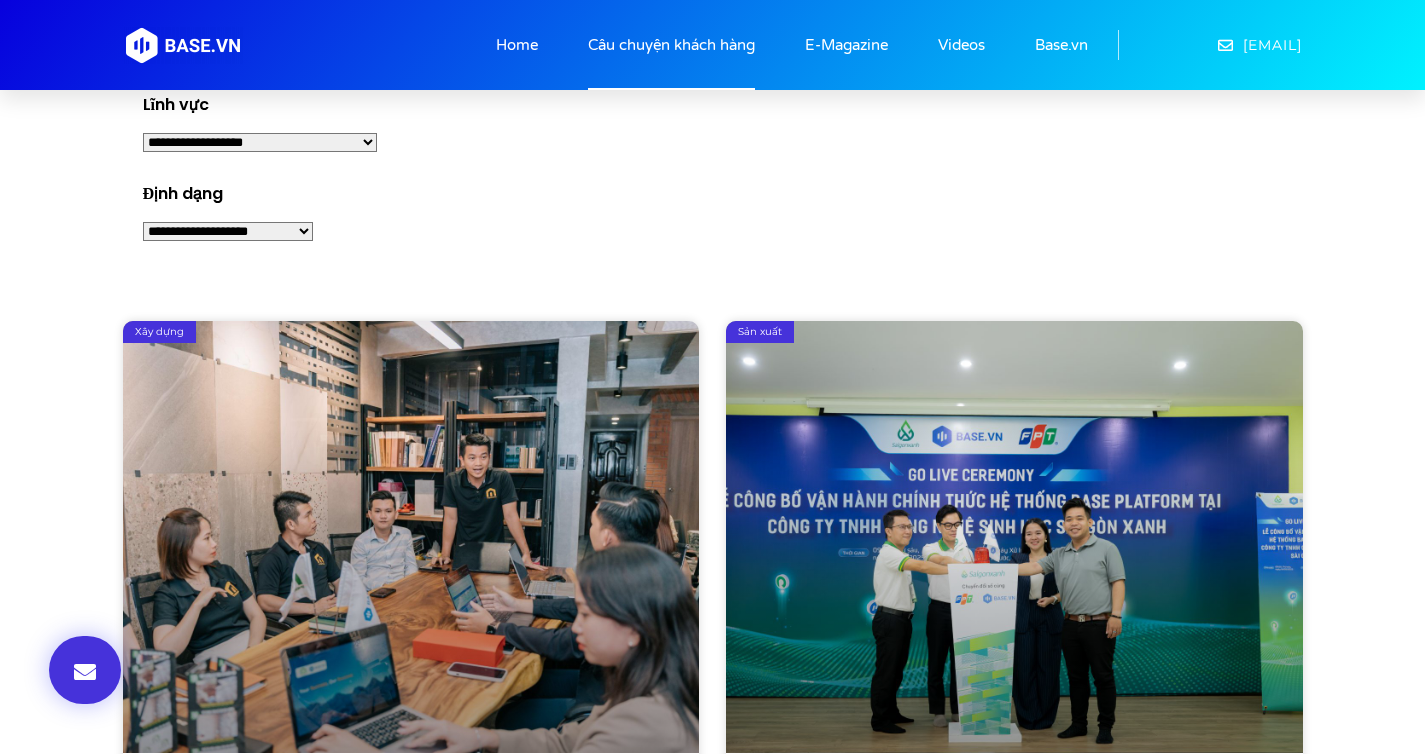 click on "**********" at bounding box center [260, 142] 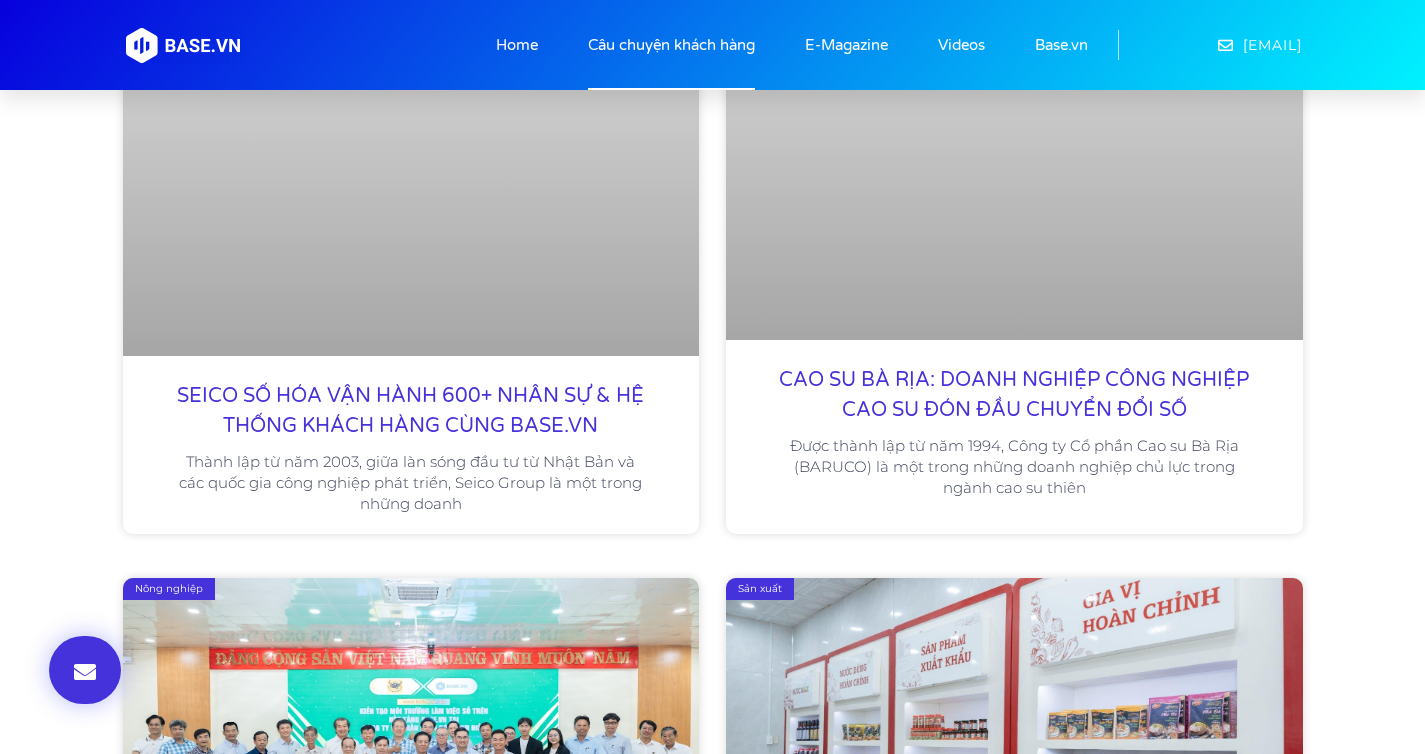 scroll, scrollTop: 3435, scrollLeft: 0, axis: vertical 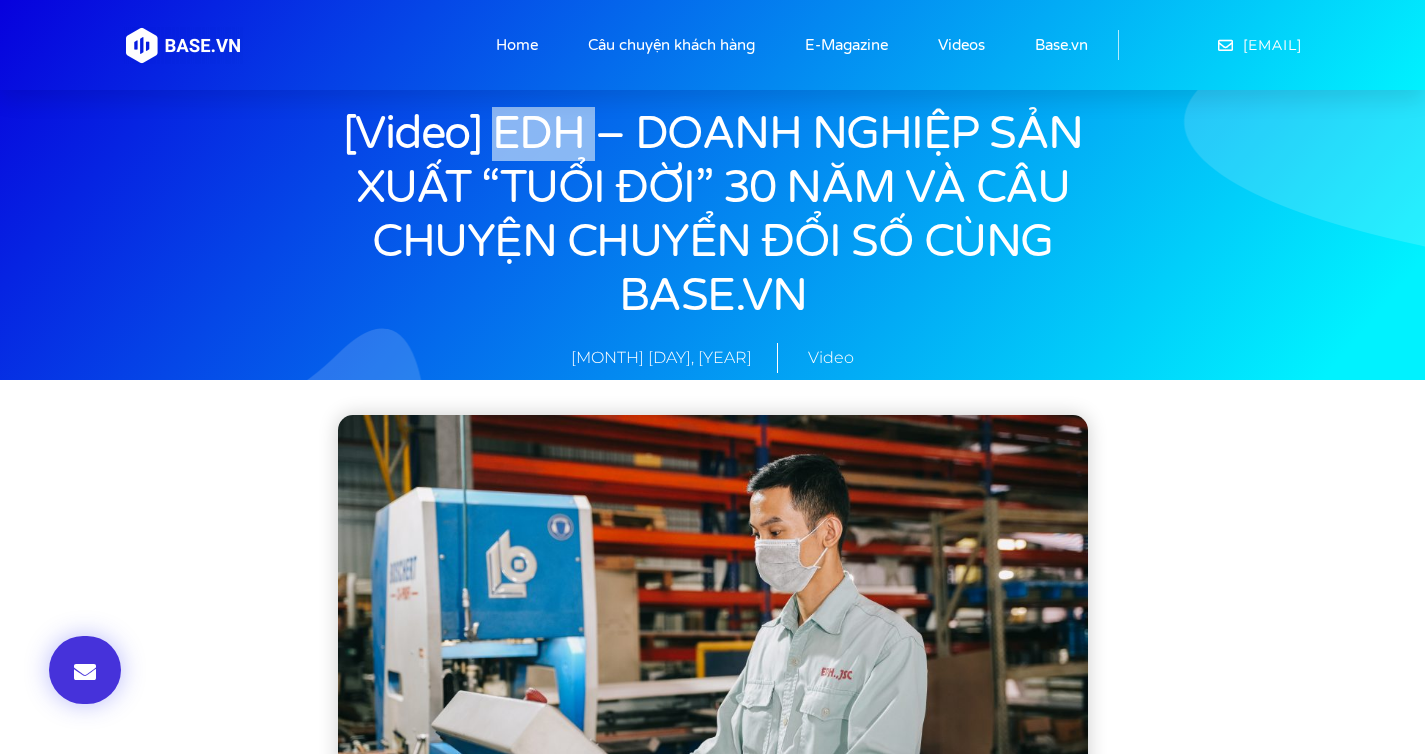 drag, startPoint x: 495, startPoint y: 138, endPoint x: 608, endPoint y: 138, distance: 113 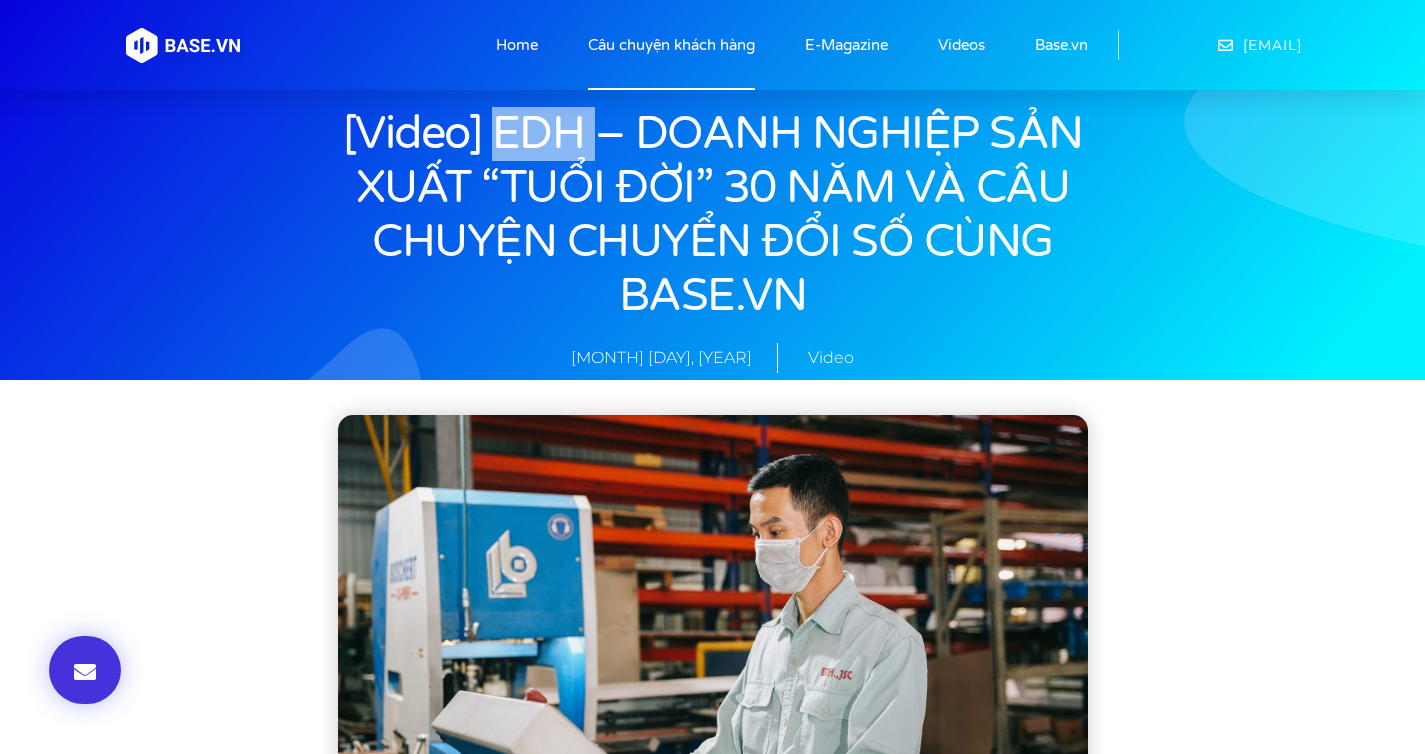 click on "Câu chuyện khách hàng" 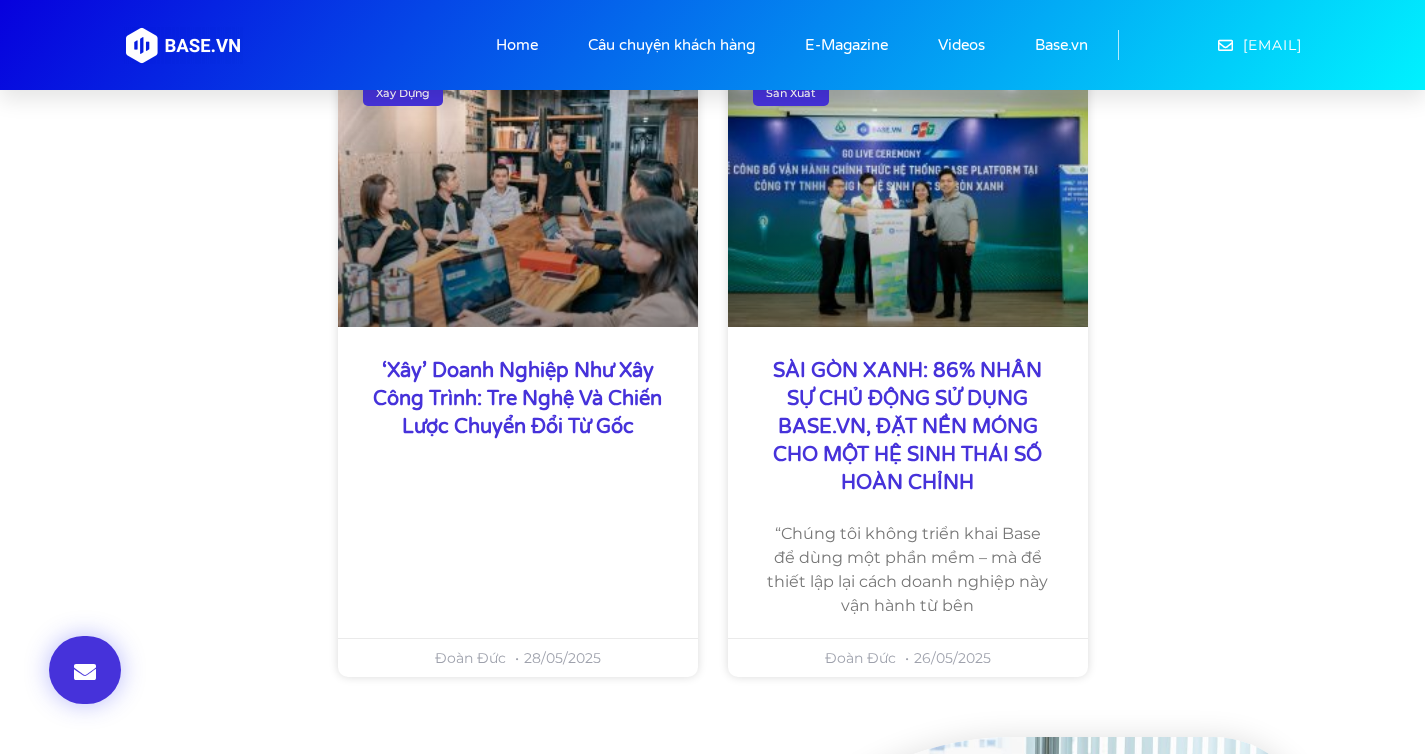 scroll, scrollTop: 3540, scrollLeft: 0, axis: vertical 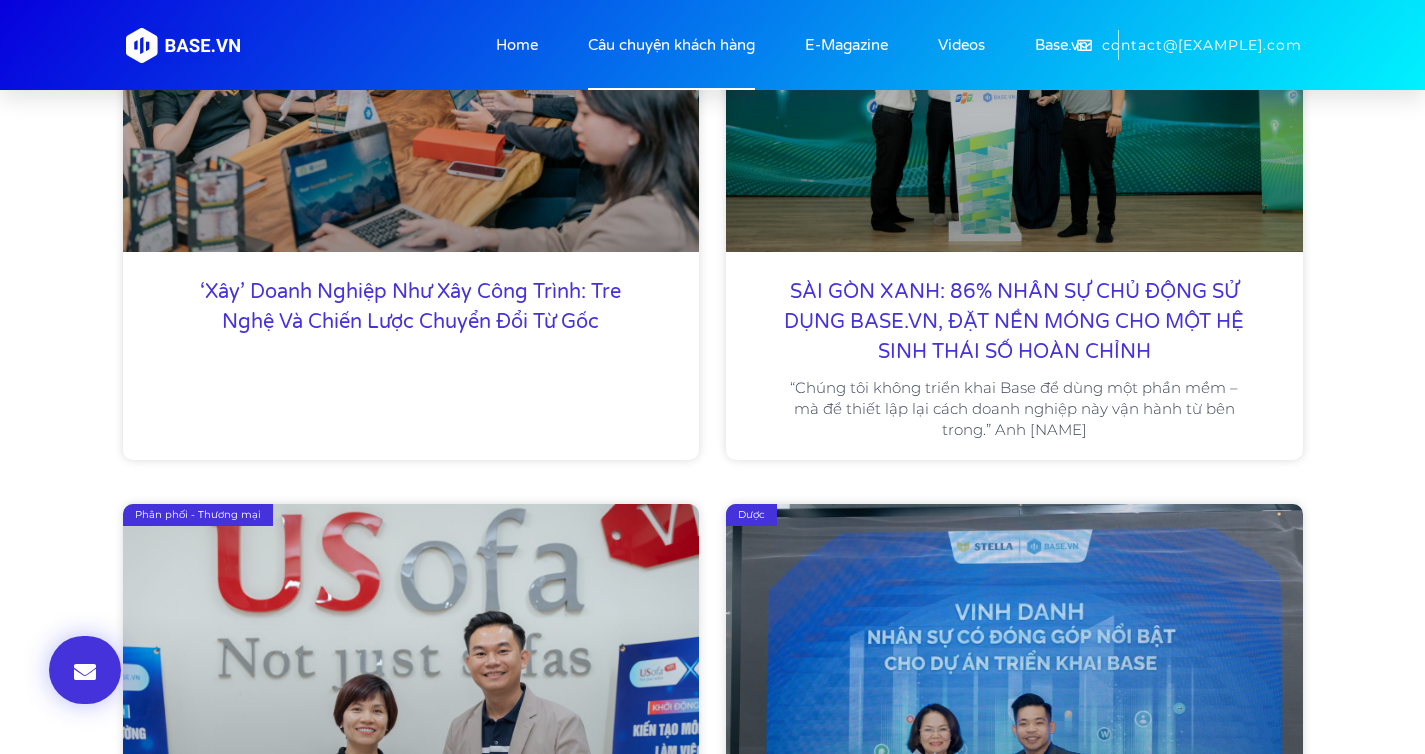 click on "Xây dựng
‘Xây’ doanh nghiệp như xây công trình: Tre Nghệ và chiến lược chuyển đổi từ gốc
Sản xuất
SÀI GÒN XANH: 86% NHÂN SỰ CHỦ ĐỘNG SỬ DỤNG BASE.VN, ĐẶT NỀN MÓNG CHO MỘT HỆ SINH THÁI SỐ HOÀN CHỈNH
“Chúng tôi không triển khai Base để dùng một phần mềm – mà để thiết lập lại cách doanh nghiệp này vận hành từ bên trong.” Anh [NAME]
Phân phối - Thương mại
USOFA x BASE.VN: CHUYỂN ĐỔI SỐ – KIẾN TẠO NỘI LỰC CHINH PHỤC THỊ TRƯỜNG QUỐC TẾ
“Sau rất nhiều biến động, từ dịch Covid đến biến động kinh tế vĩ mô hiện tại, chúng tôi hiểu rằng doanh nghiệp không thể đứng yên. USofa" at bounding box center (713, 4825) 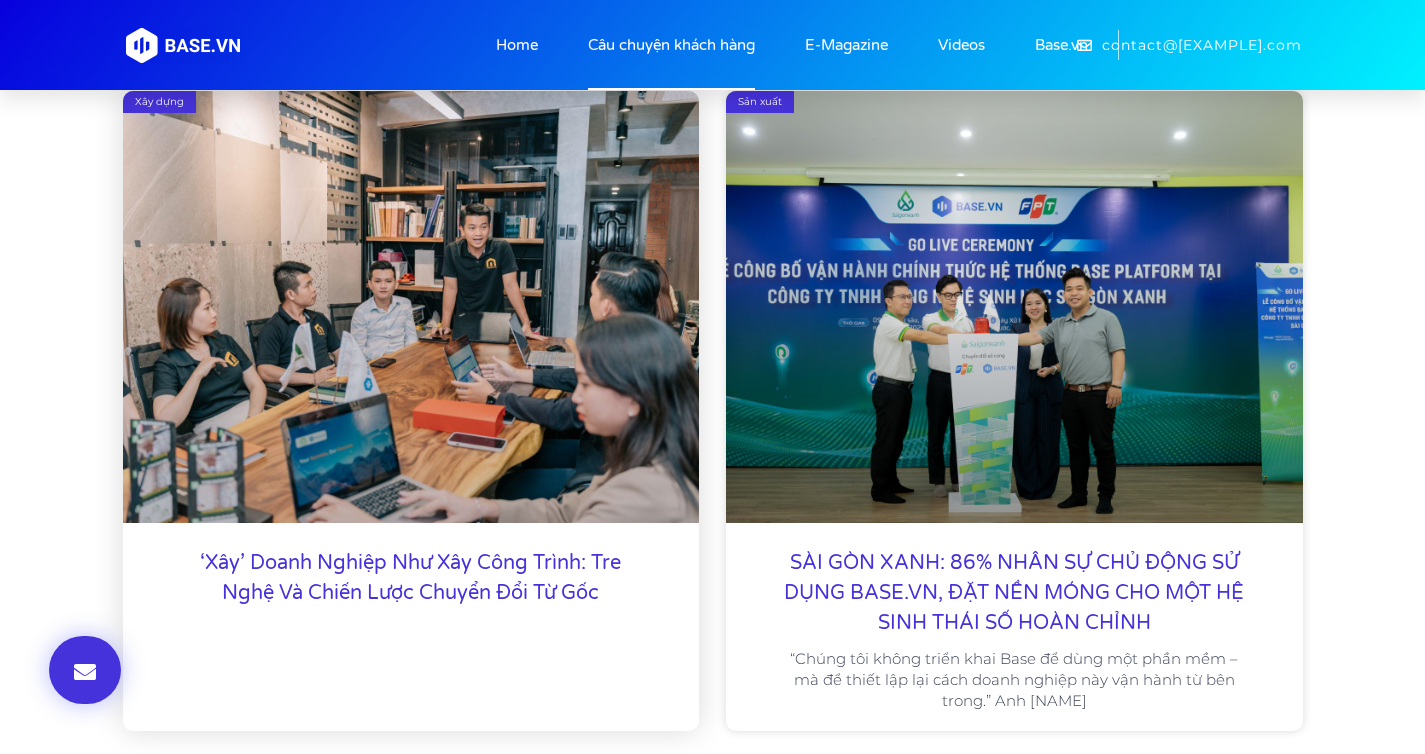 scroll, scrollTop: 588, scrollLeft: 0, axis: vertical 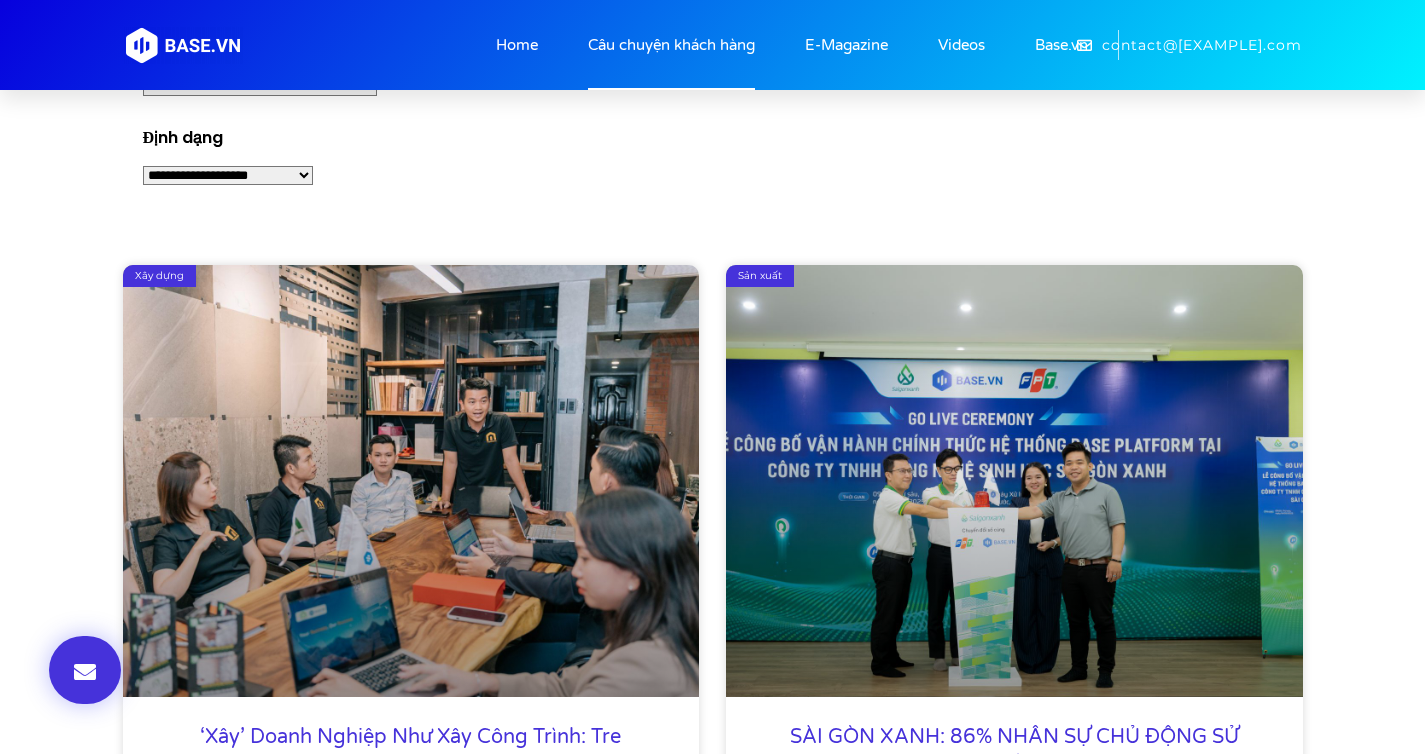 click on "**********" at bounding box center [228, 175] 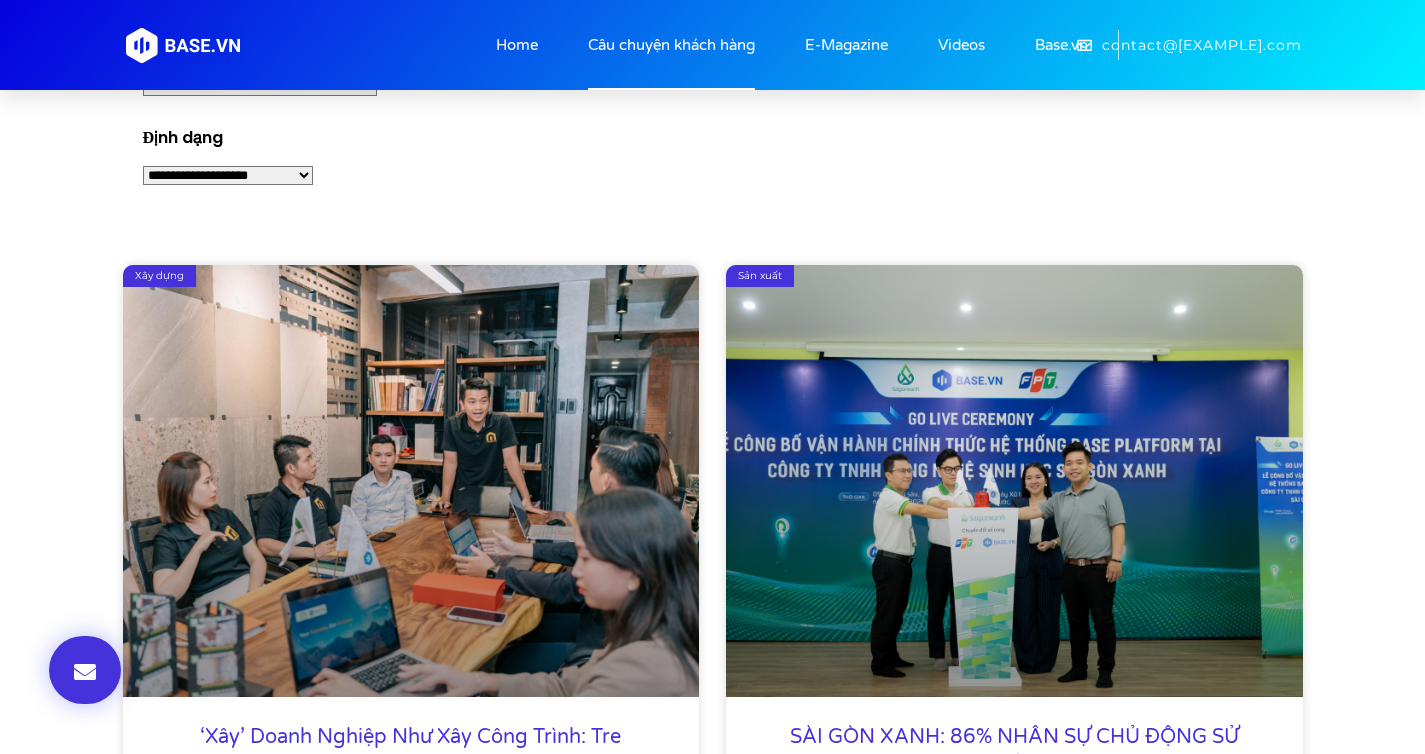 select on "**********" 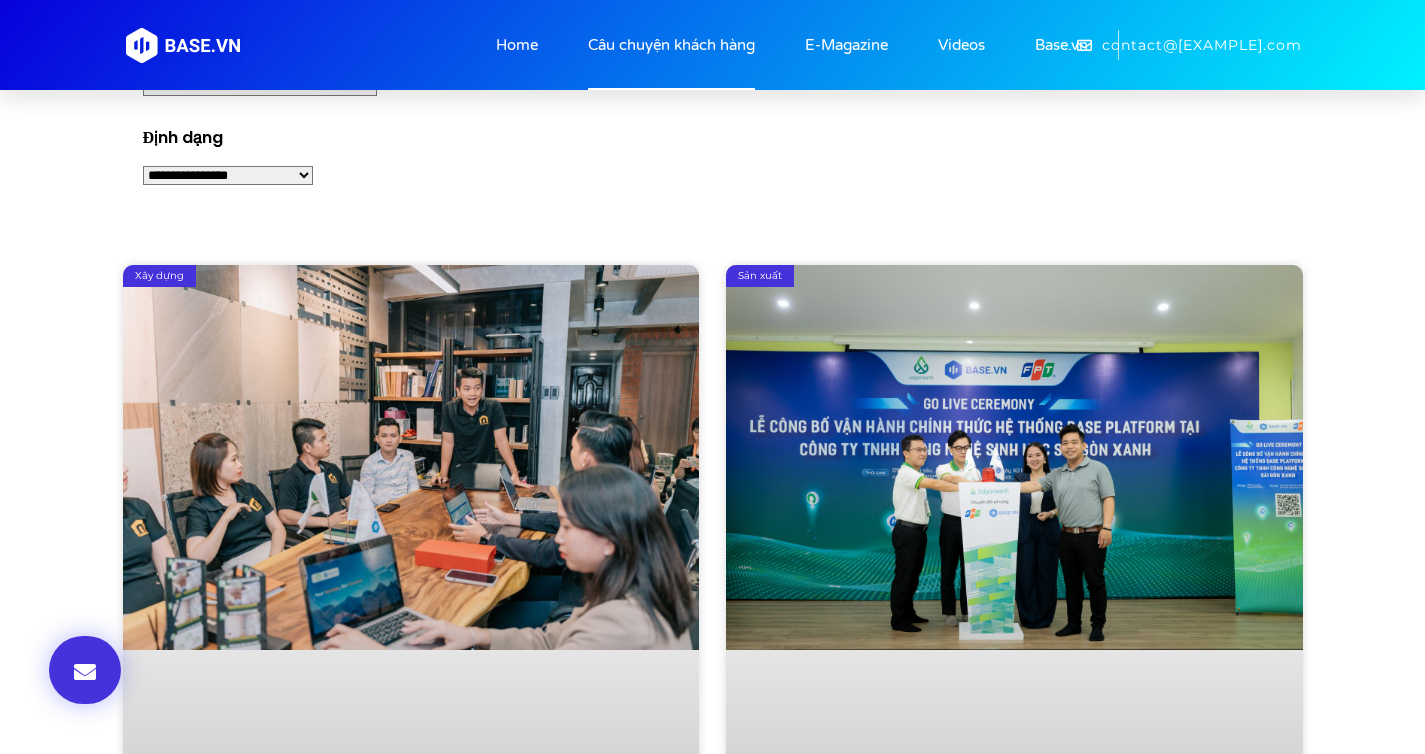 scroll, scrollTop: 584, scrollLeft: 0, axis: vertical 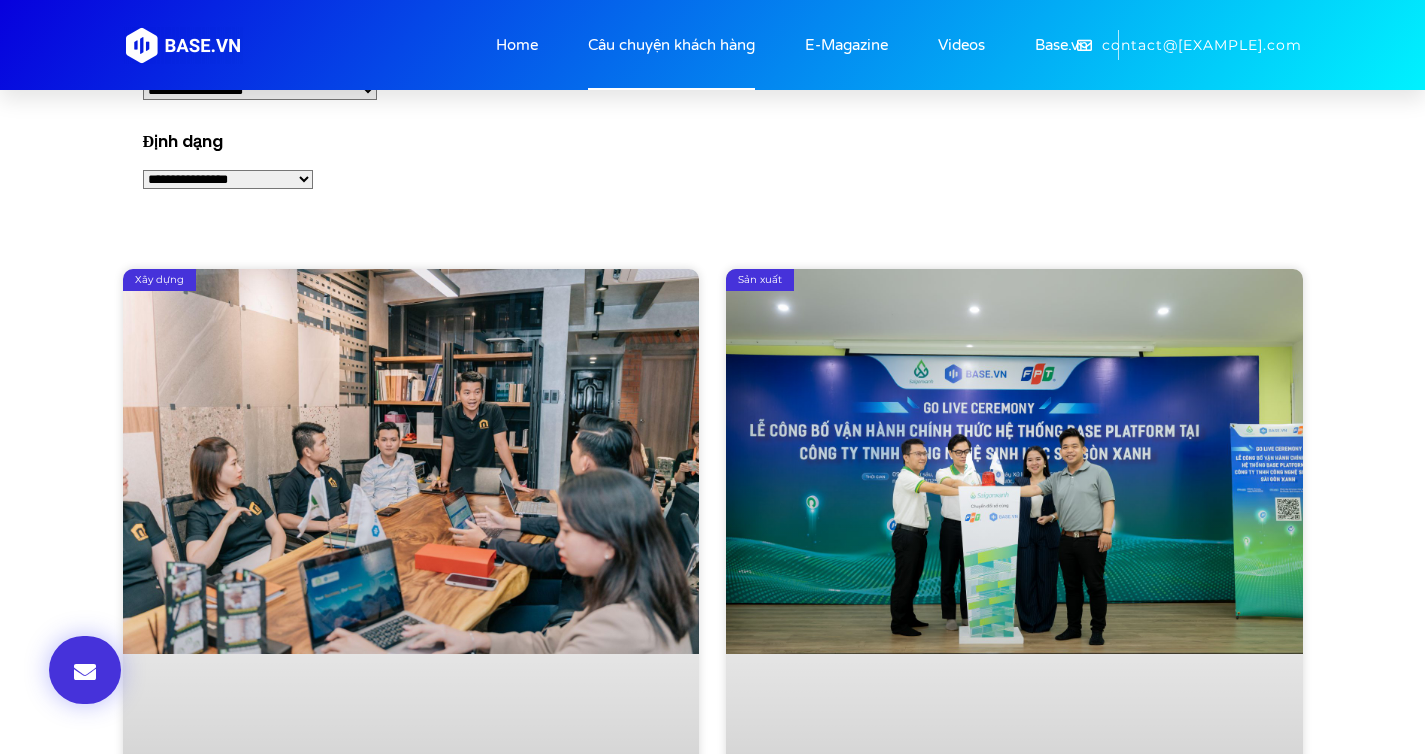 click on "**********" at bounding box center (228, 179) 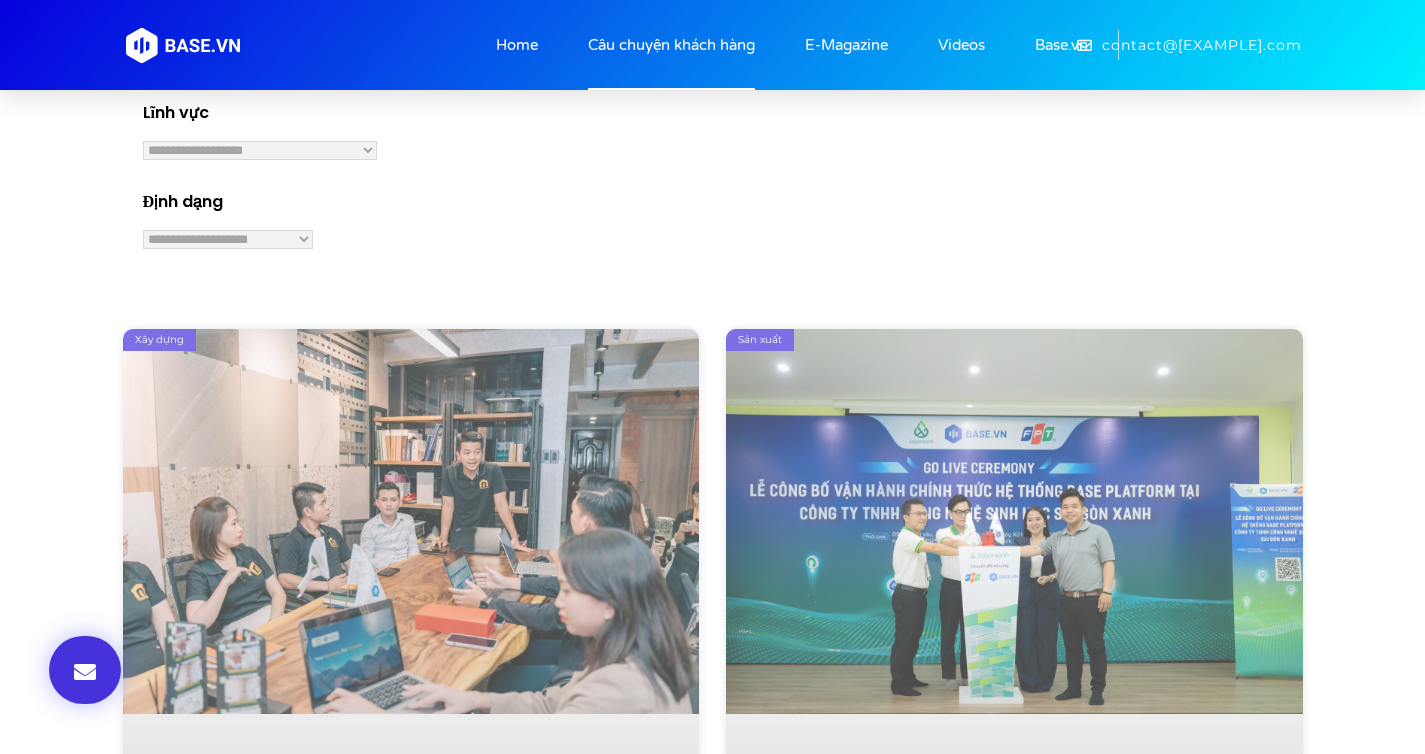 scroll, scrollTop: 256, scrollLeft: 0, axis: vertical 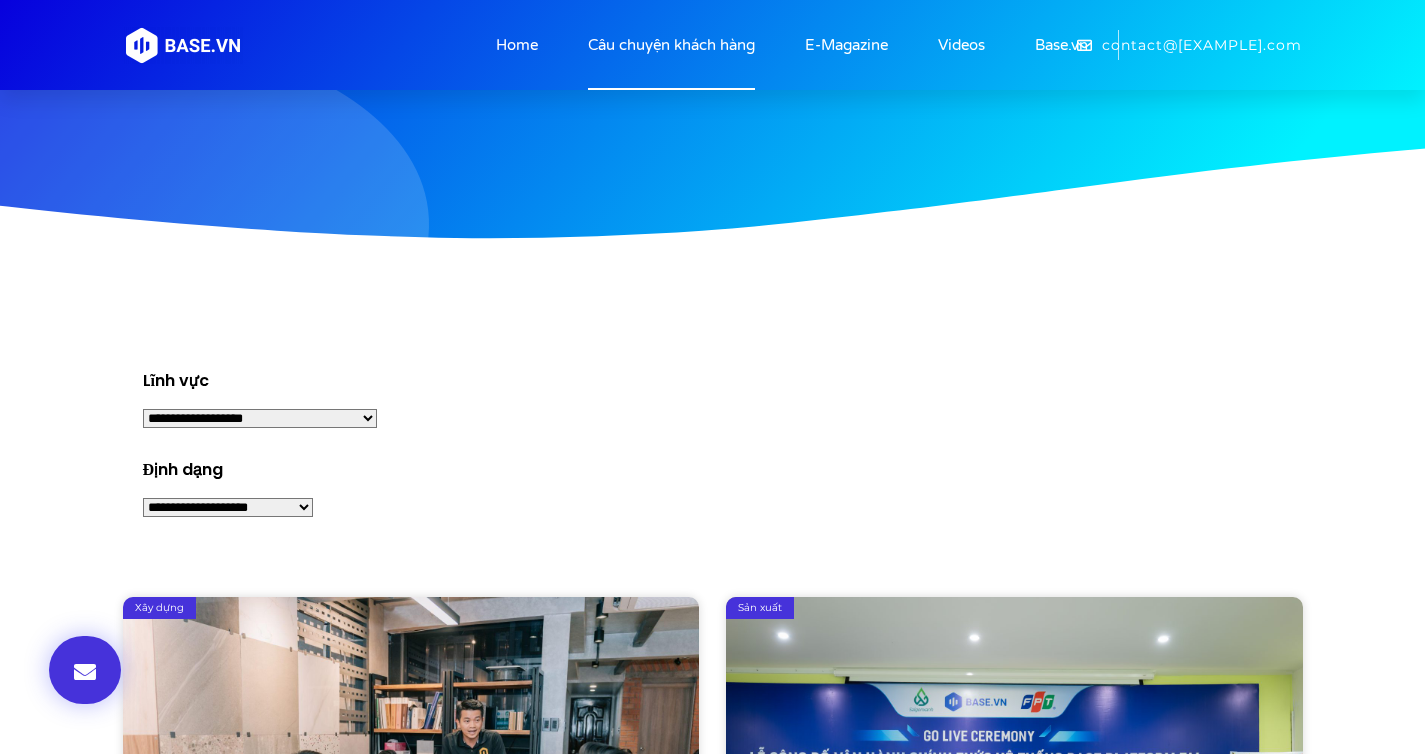 click on "**********" at bounding box center (260, 418) 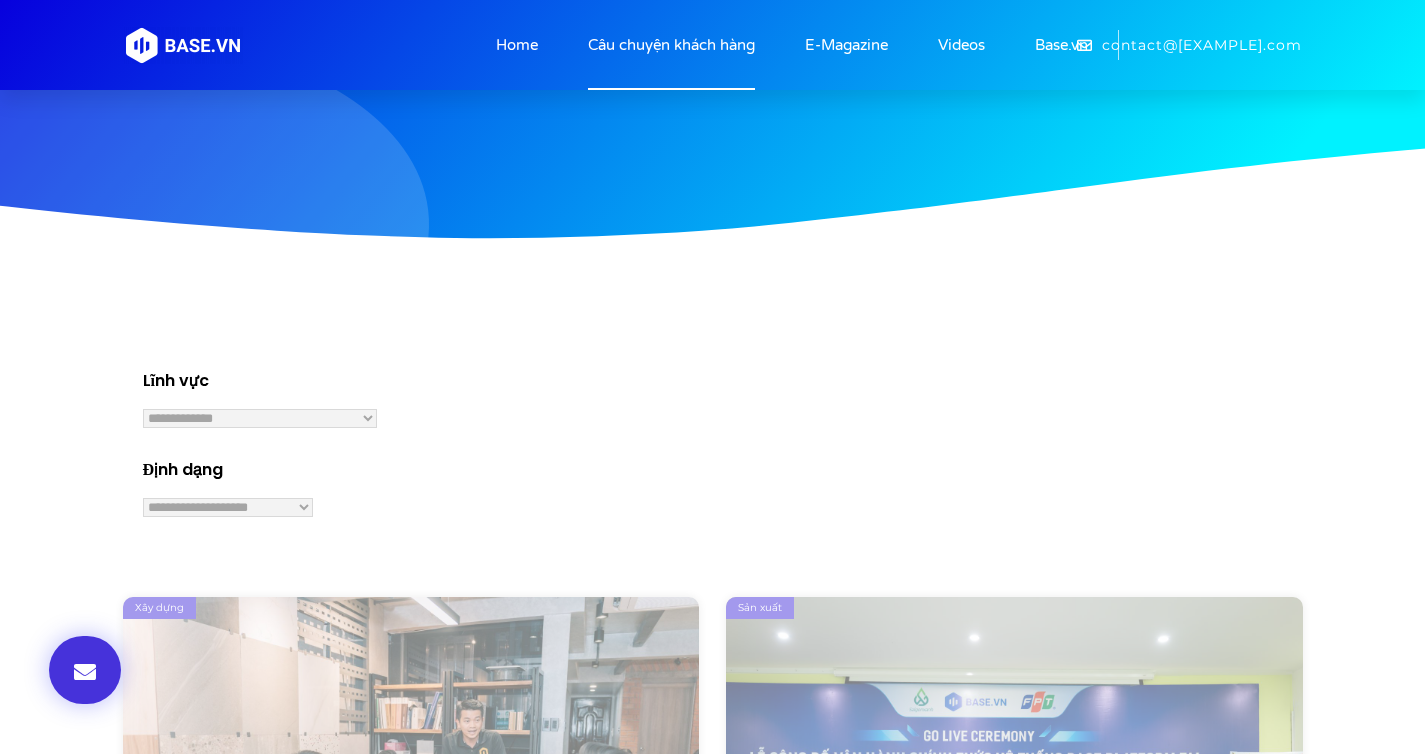 click on "**********" at bounding box center (723, 487) 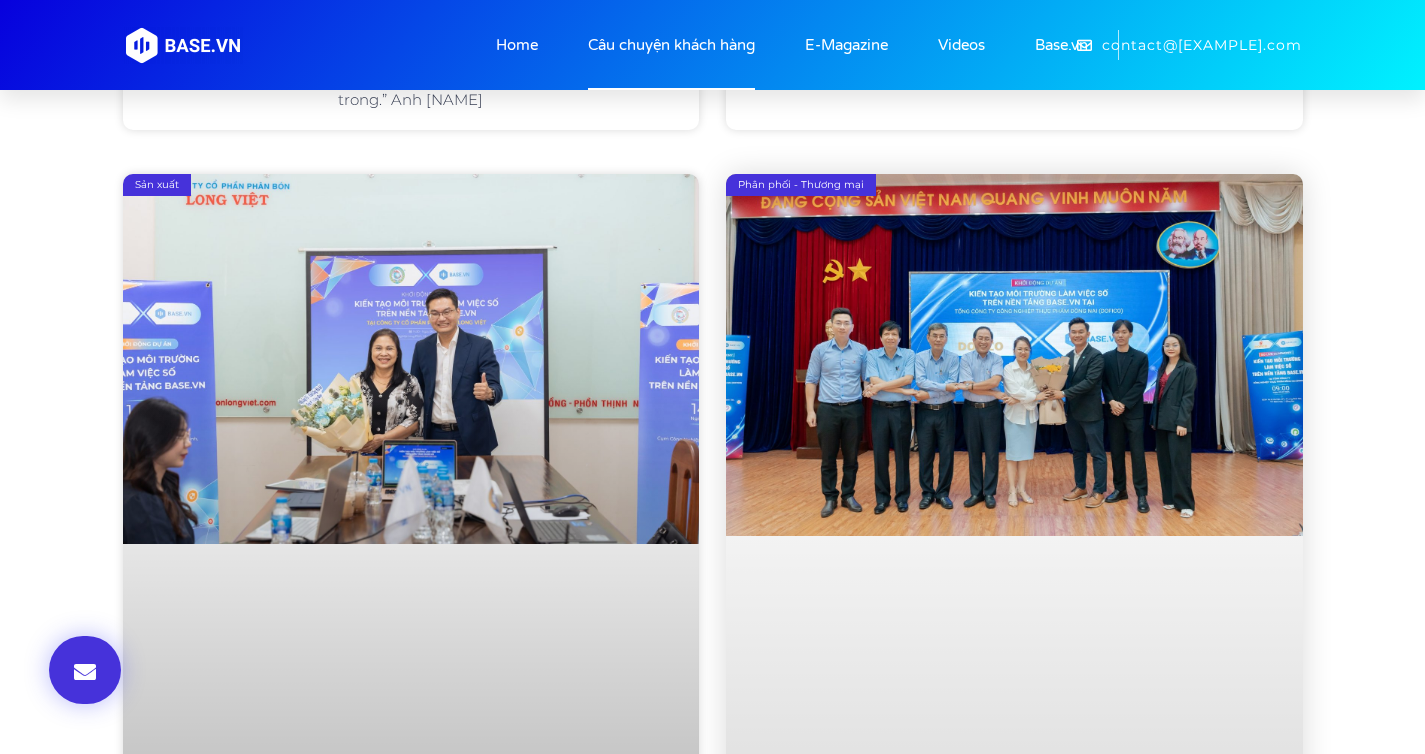 scroll, scrollTop: 1747, scrollLeft: 0, axis: vertical 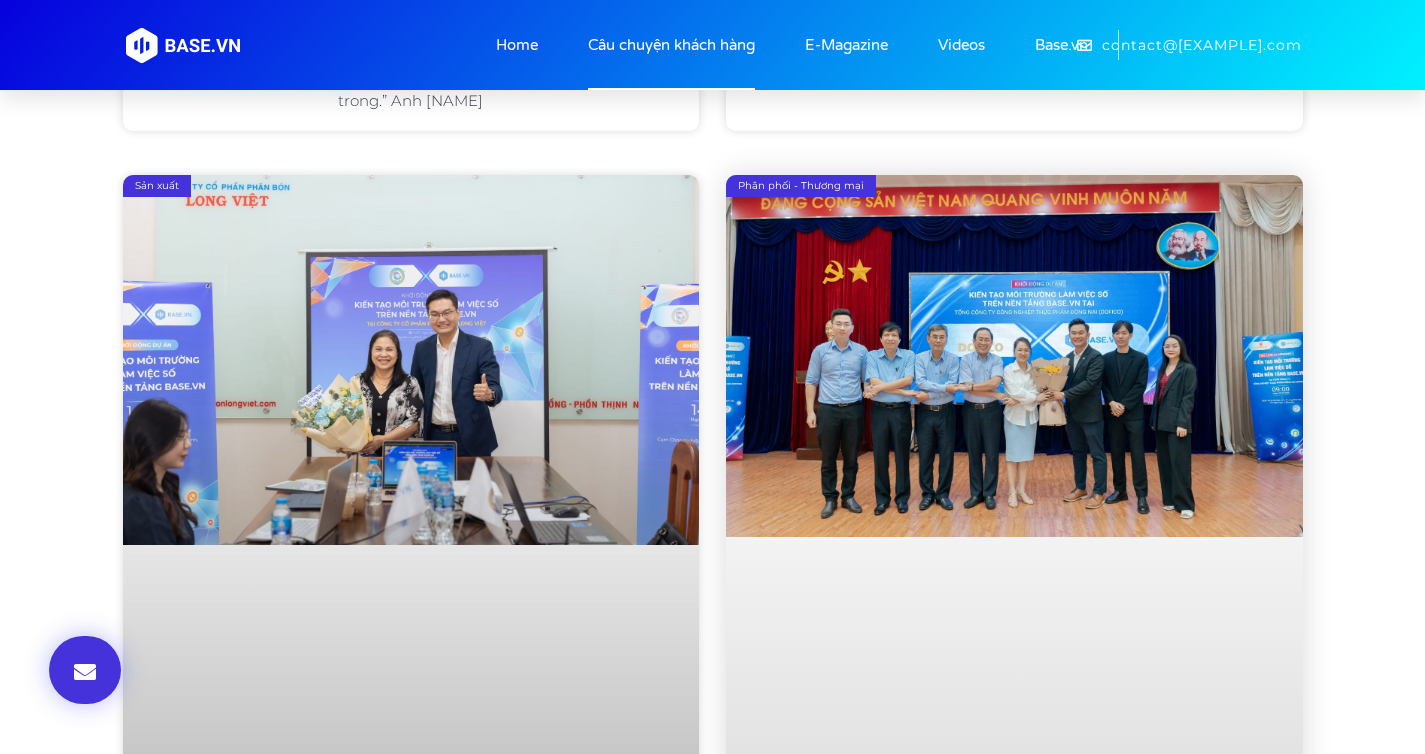 click at bounding box center [1014, 572] 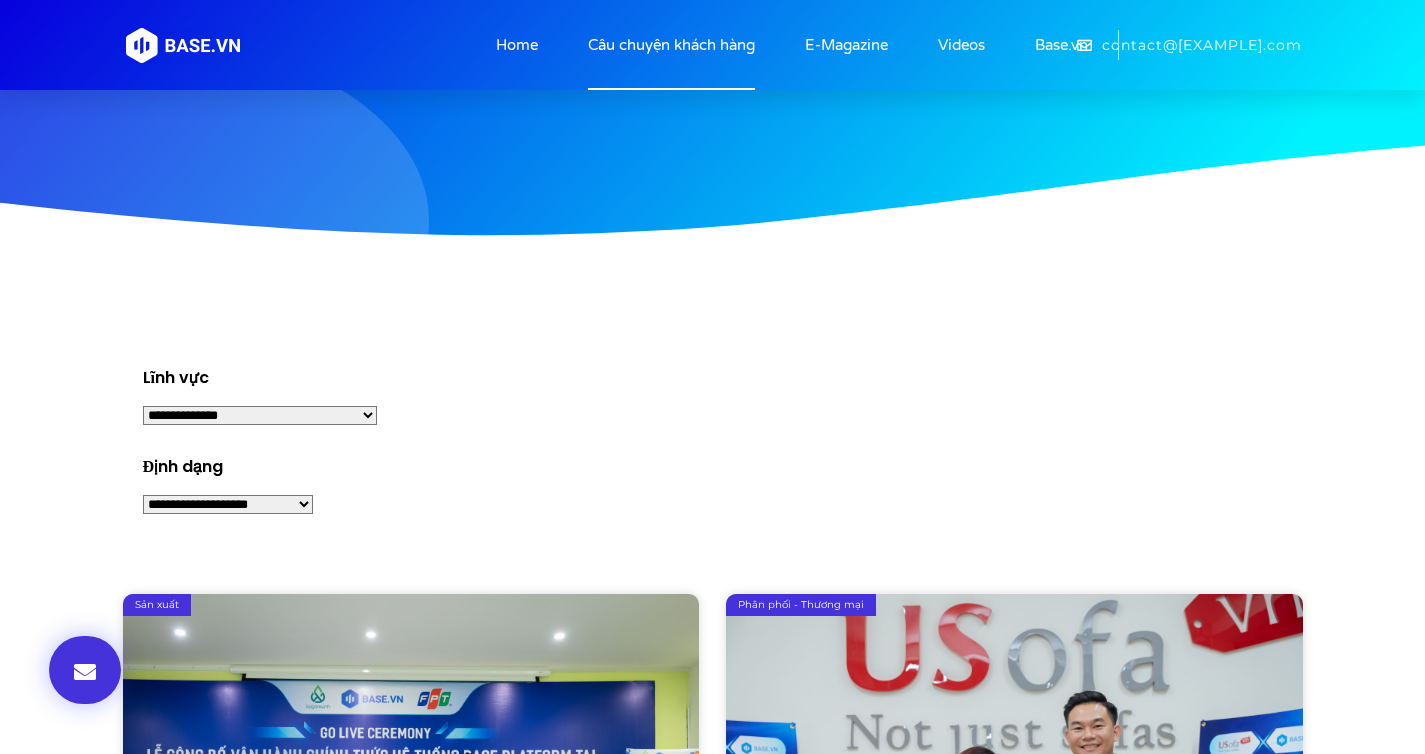 scroll, scrollTop: 254, scrollLeft: 0, axis: vertical 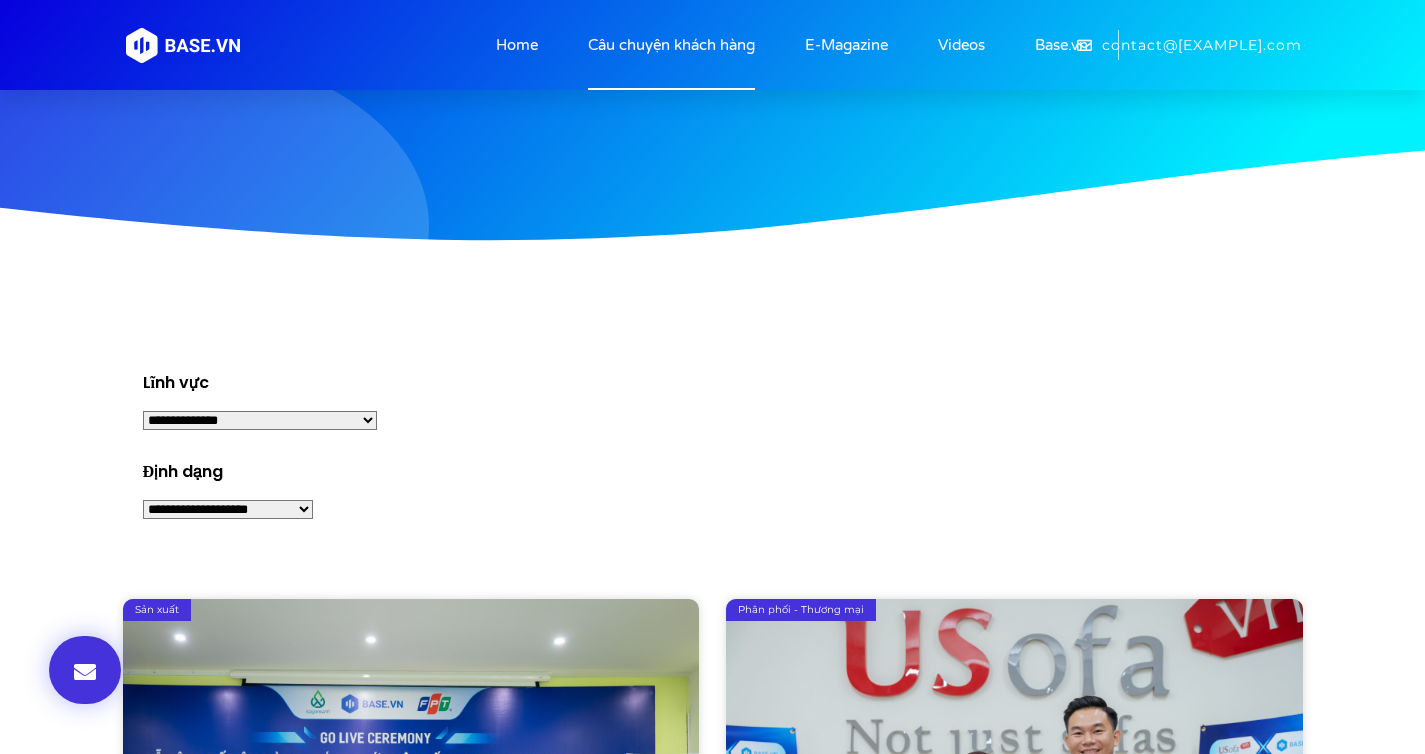 click on "**********" at bounding box center [260, 420] 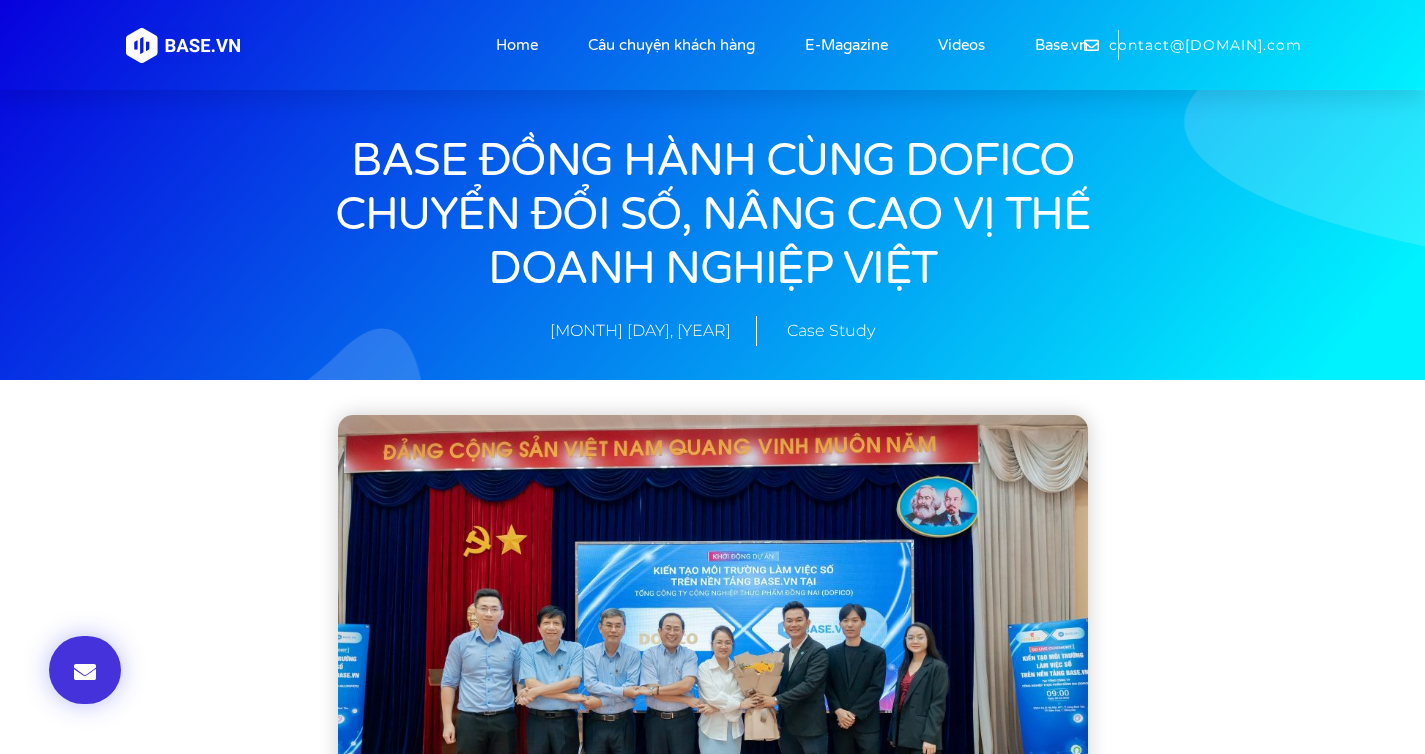 scroll, scrollTop: 0, scrollLeft: 0, axis: both 